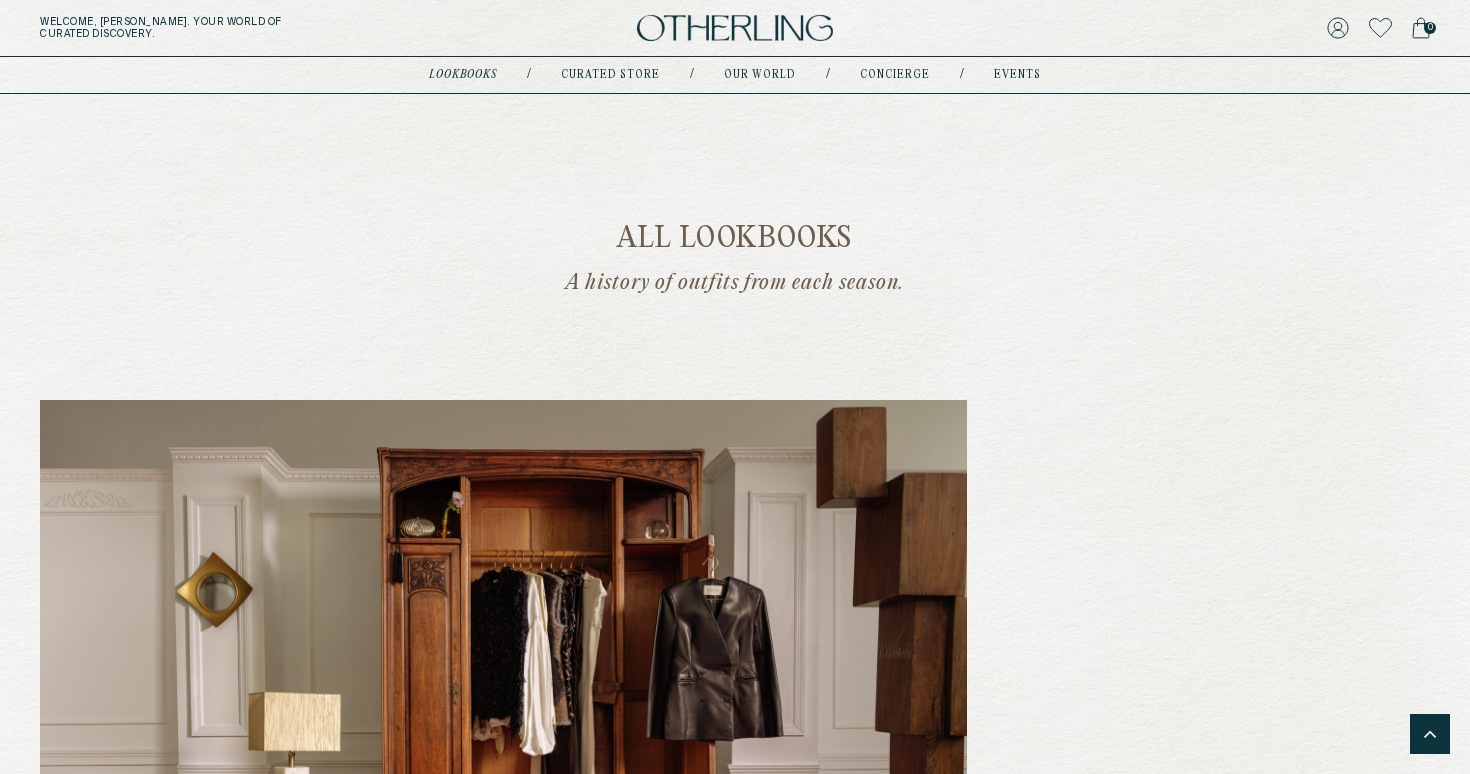 scroll, scrollTop: 1647, scrollLeft: 0, axis: vertical 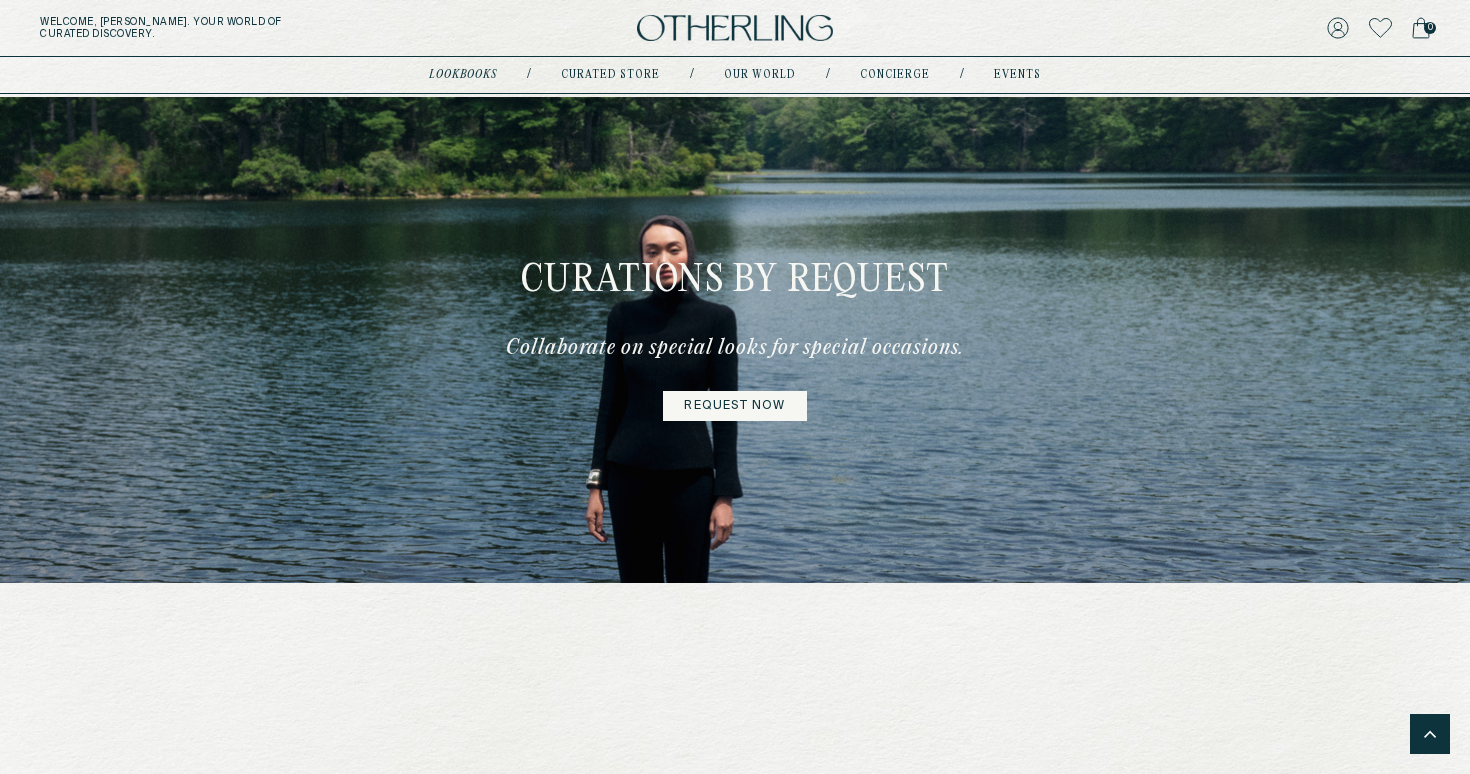 click at bounding box center [735, 28] 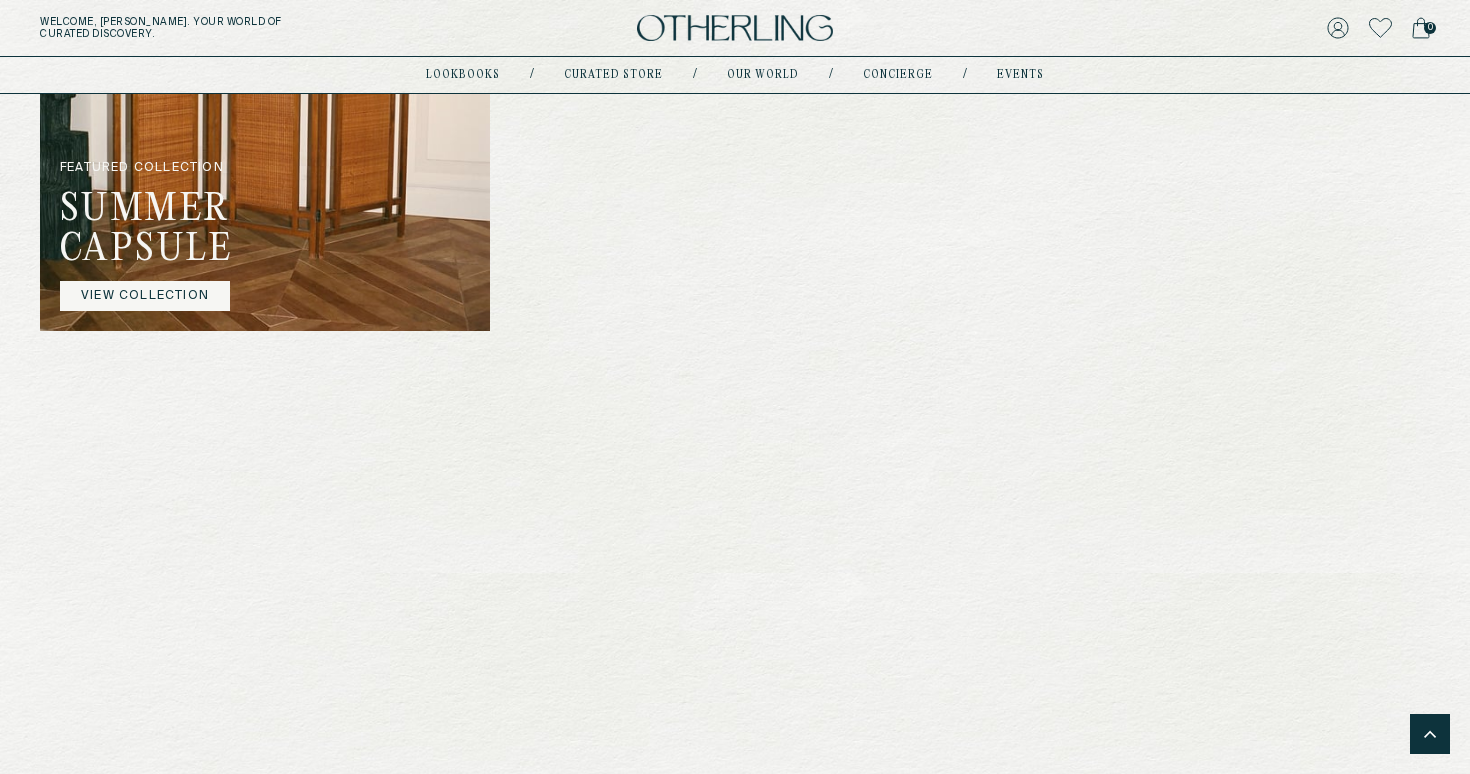 scroll, scrollTop: 2030, scrollLeft: 0, axis: vertical 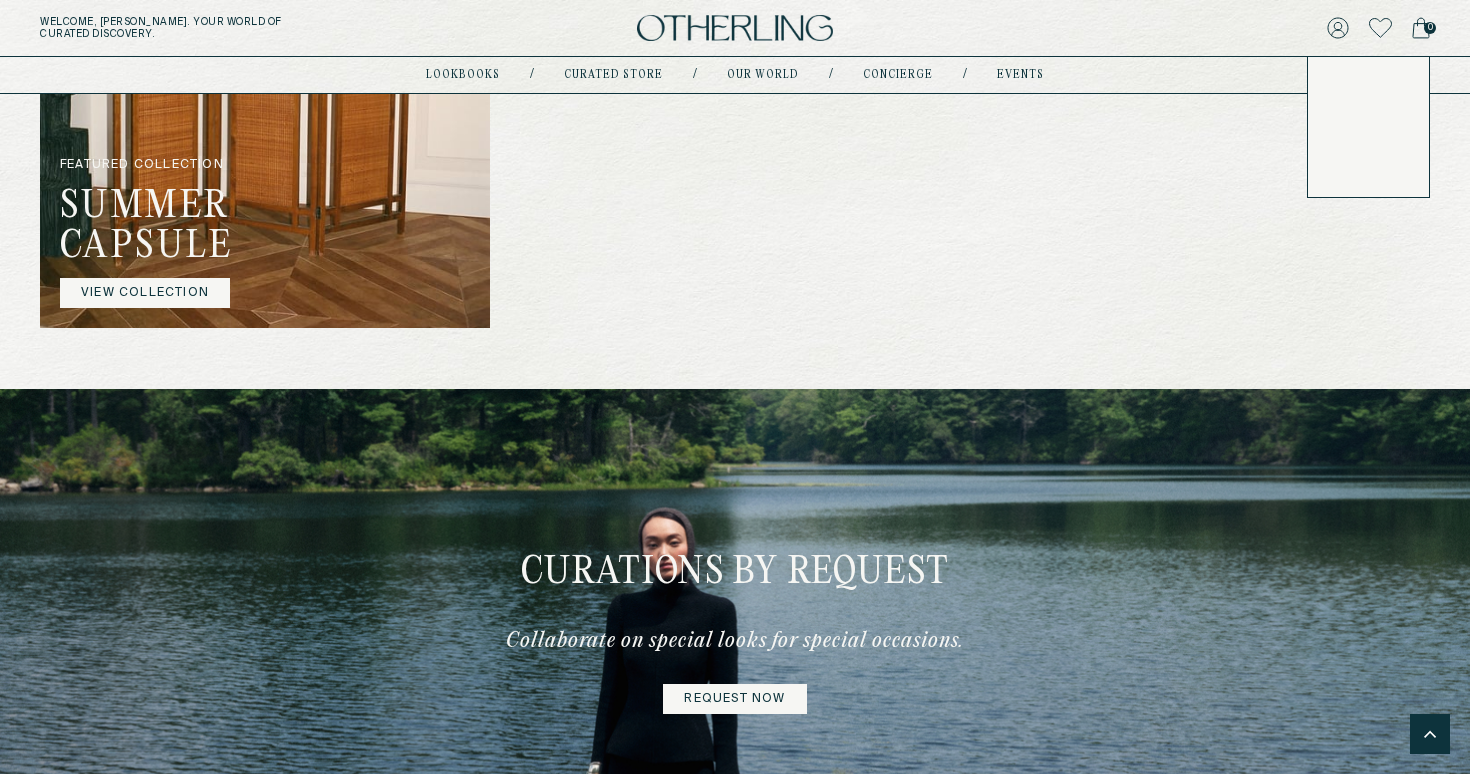 click on "0" at bounding box center (1198, 28) 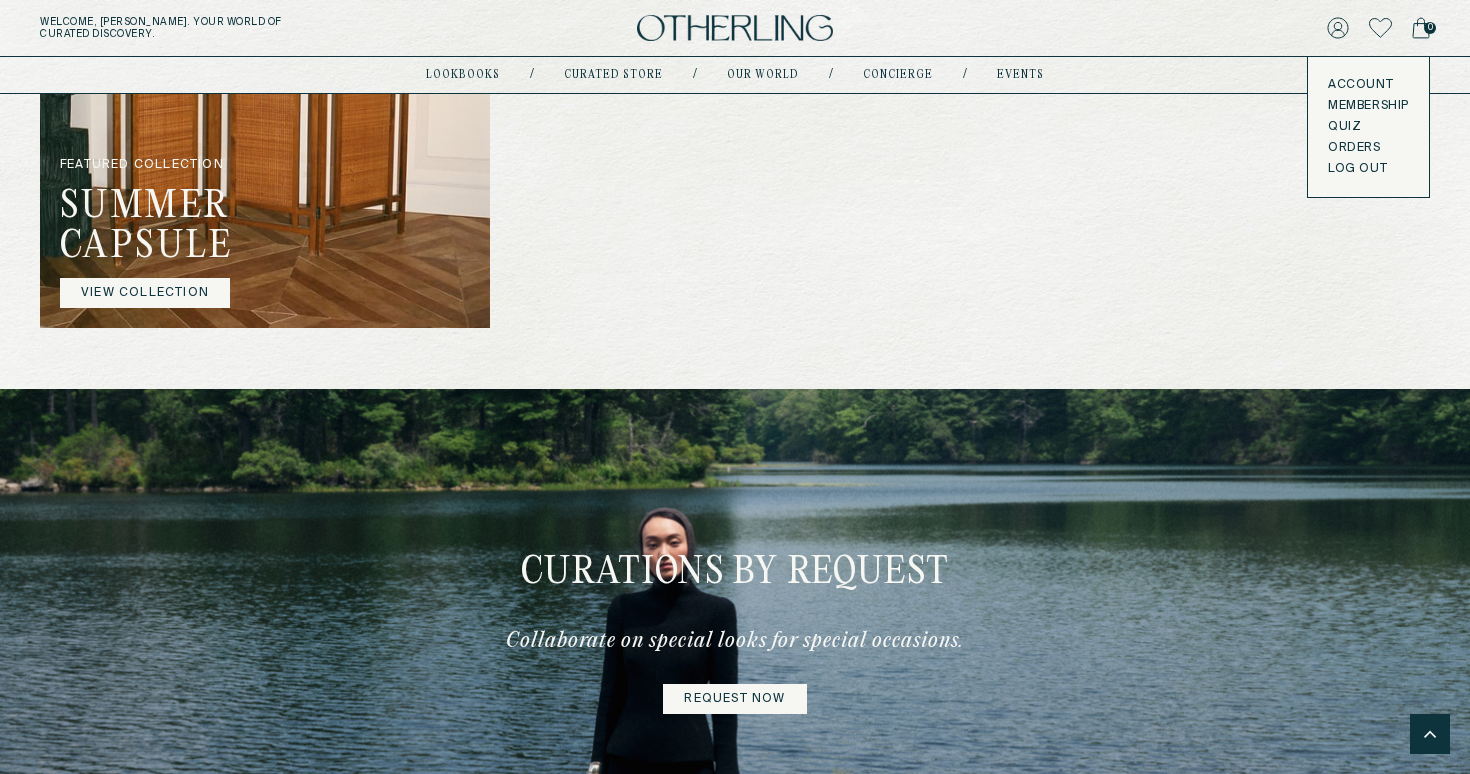 click on "Account" at bounding box center (1368, 85) 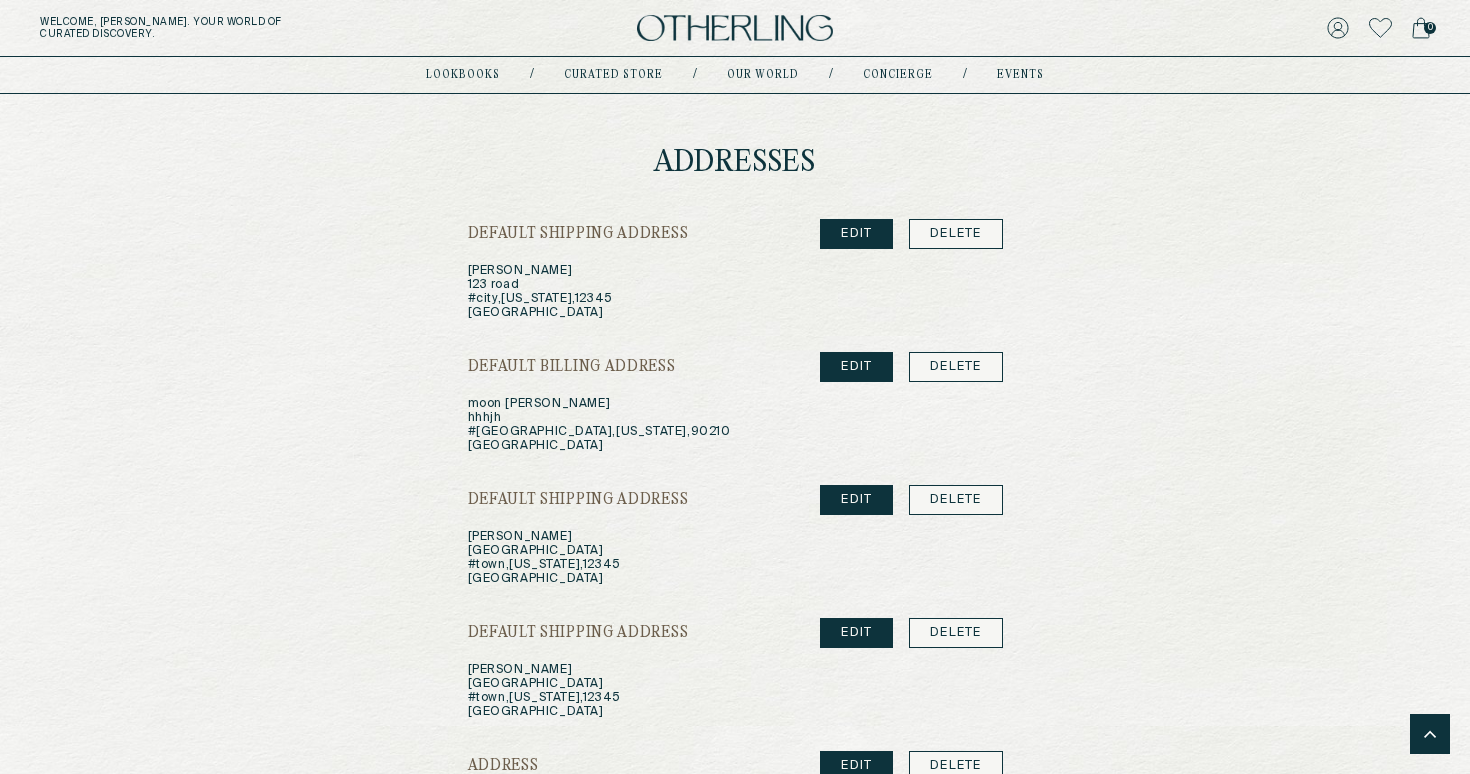 scroll, scrollTop: 0, scrollLeft: 0, axis: both 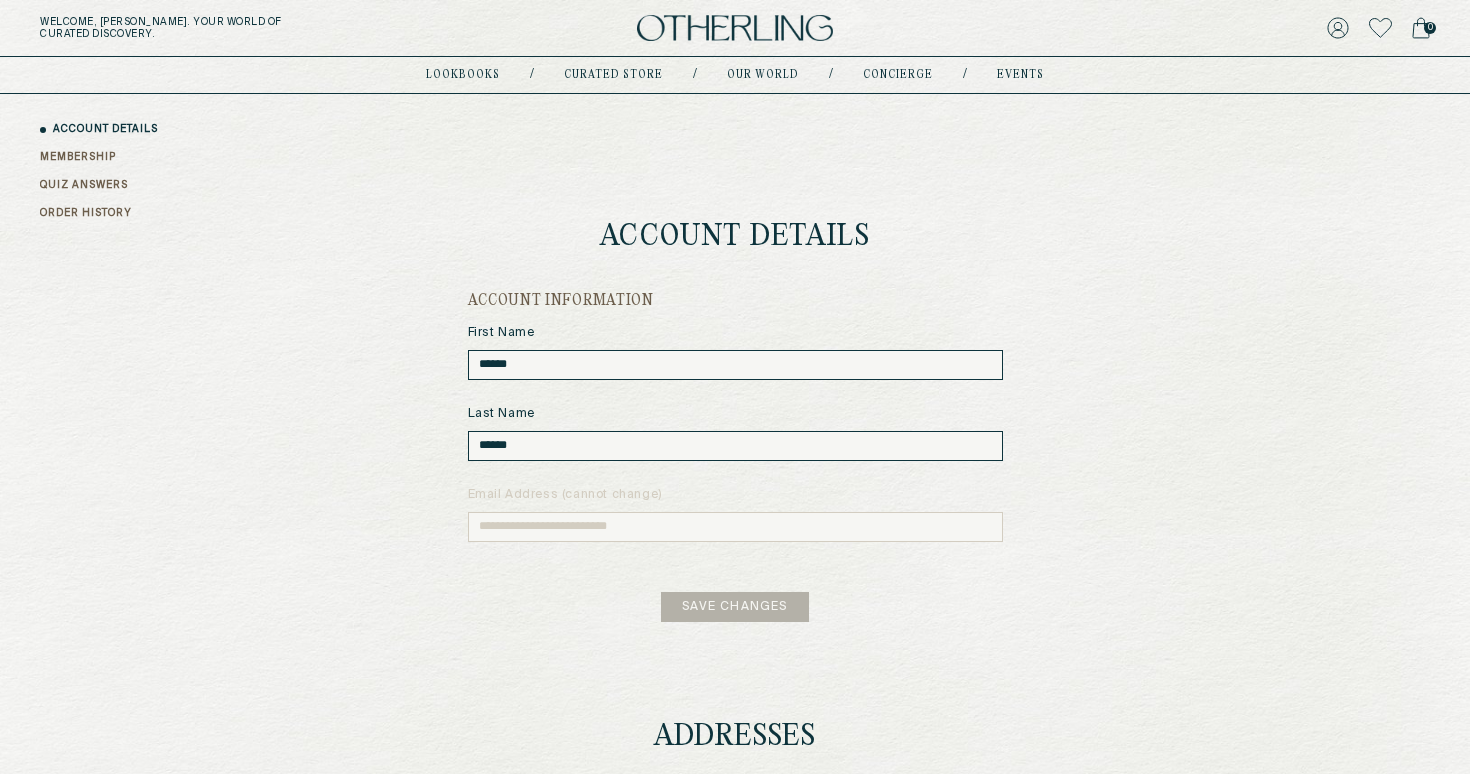 click at bounding box center [735, 28] 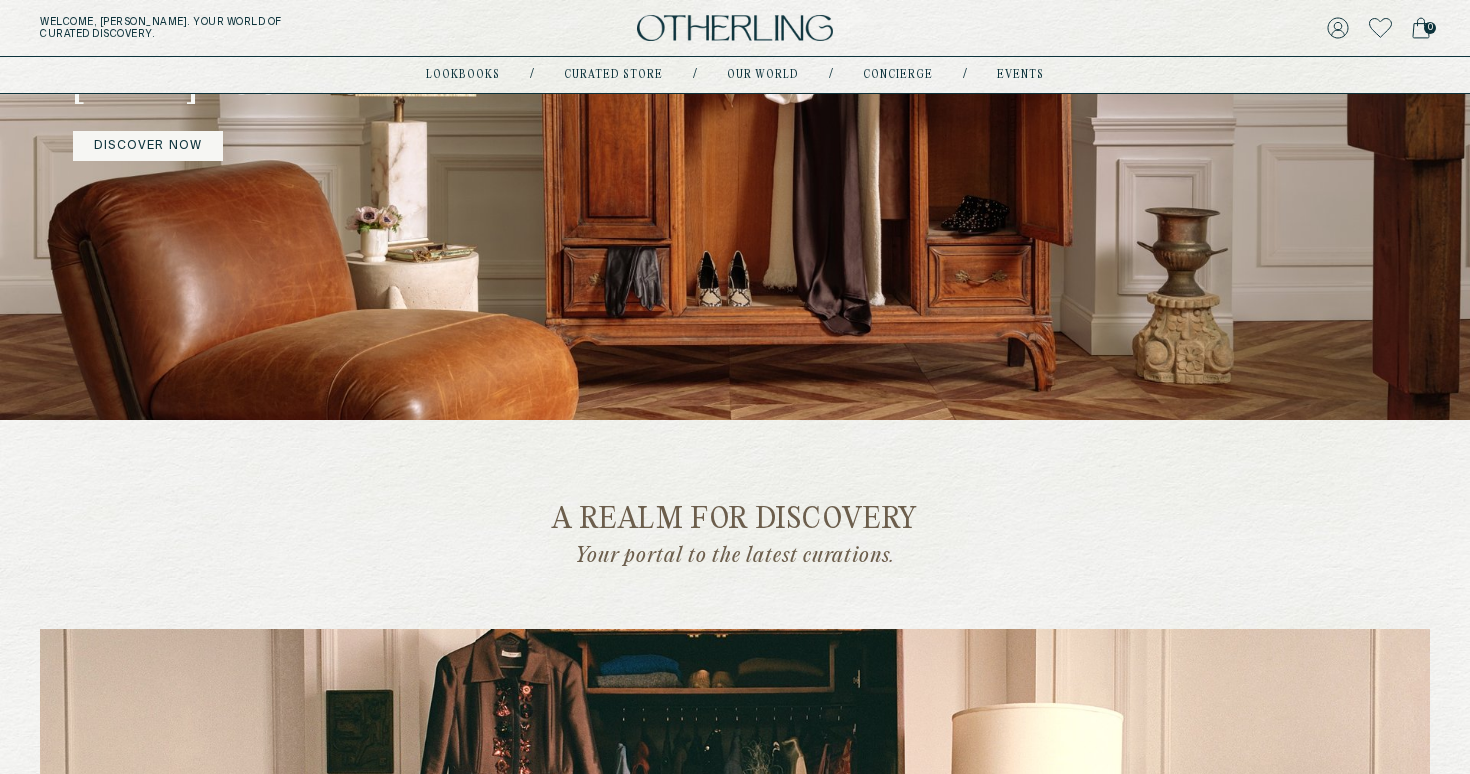 scroll, scrollTop: 0, scrollLeft: 0, axis: both 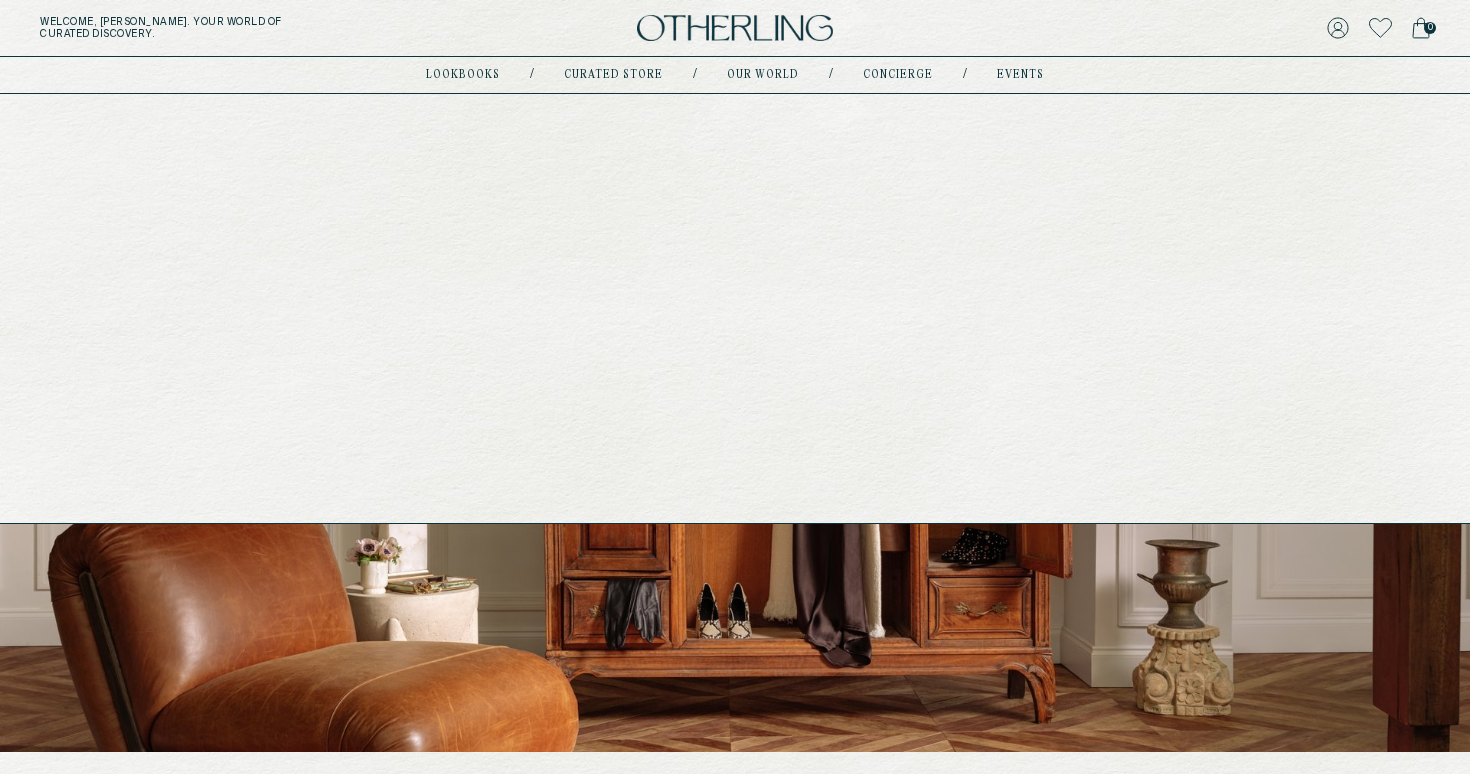 click on "lookbooks / Curated store / Our world / concierge / events" at bounding box center [735, 75] 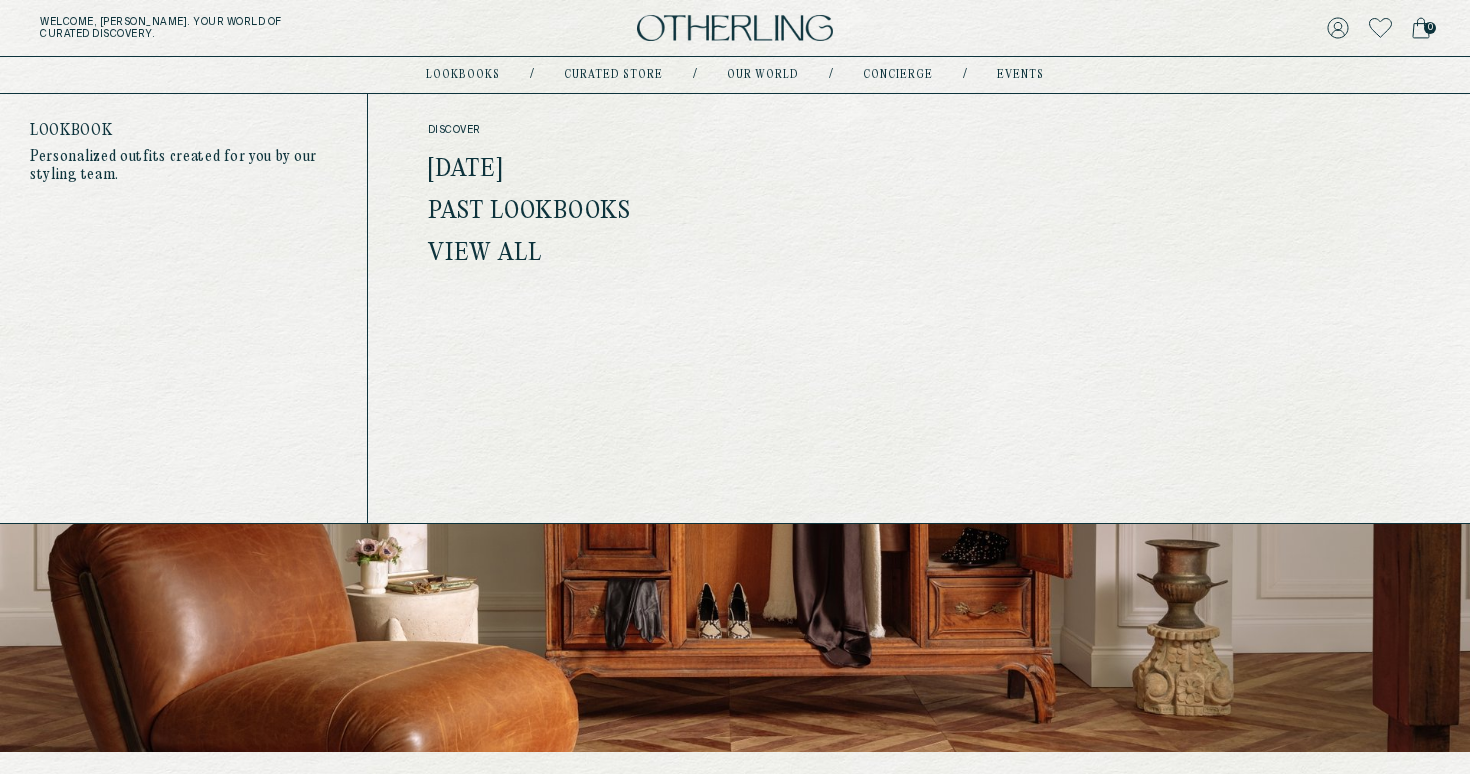 click on "[DATE]" at bounding box center [466, 170] 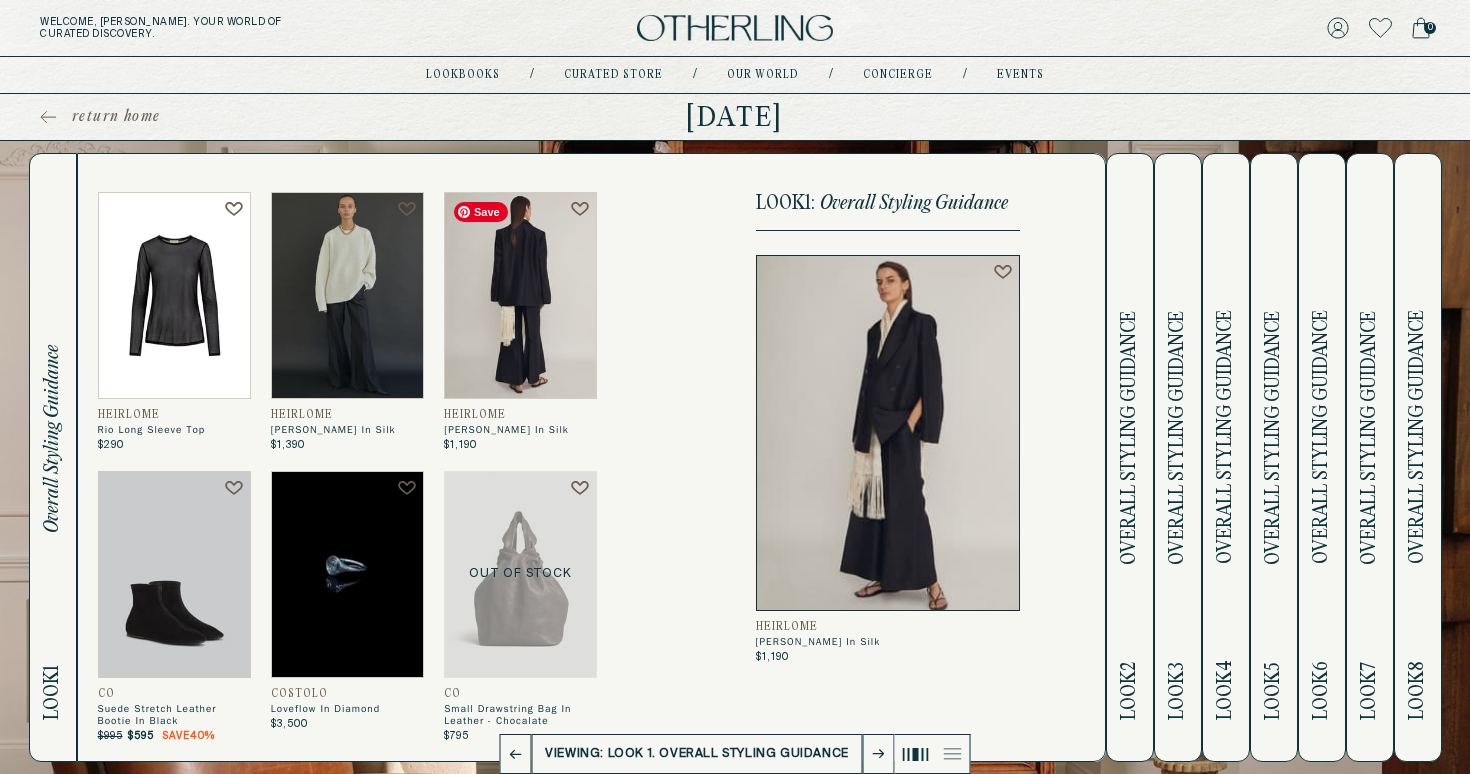 click at bounding box center [520, 295] 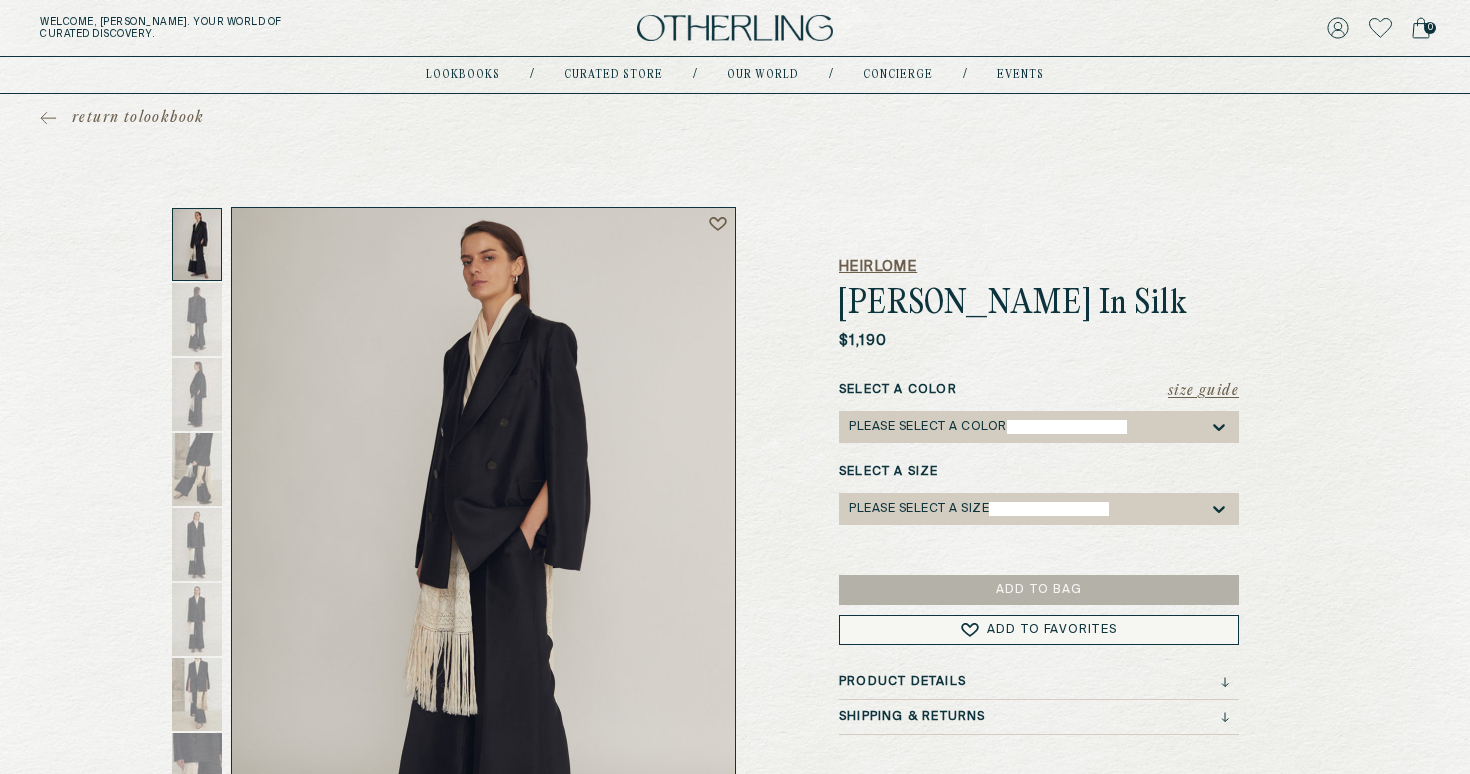 click on "Heirlome" at bounding box center (1039, 267) 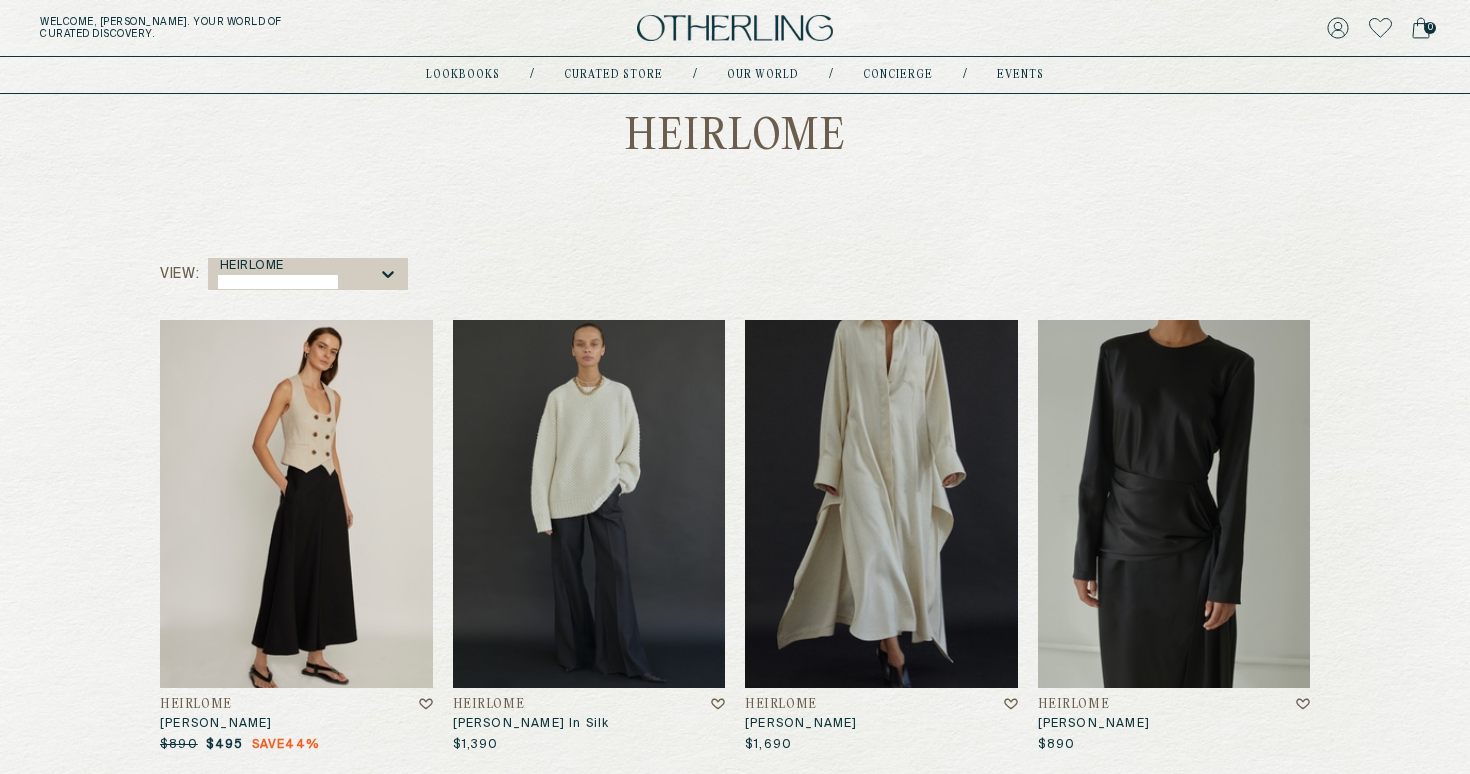scroll, scrollTop: 75, scrollLeft: 0, axis: vertical 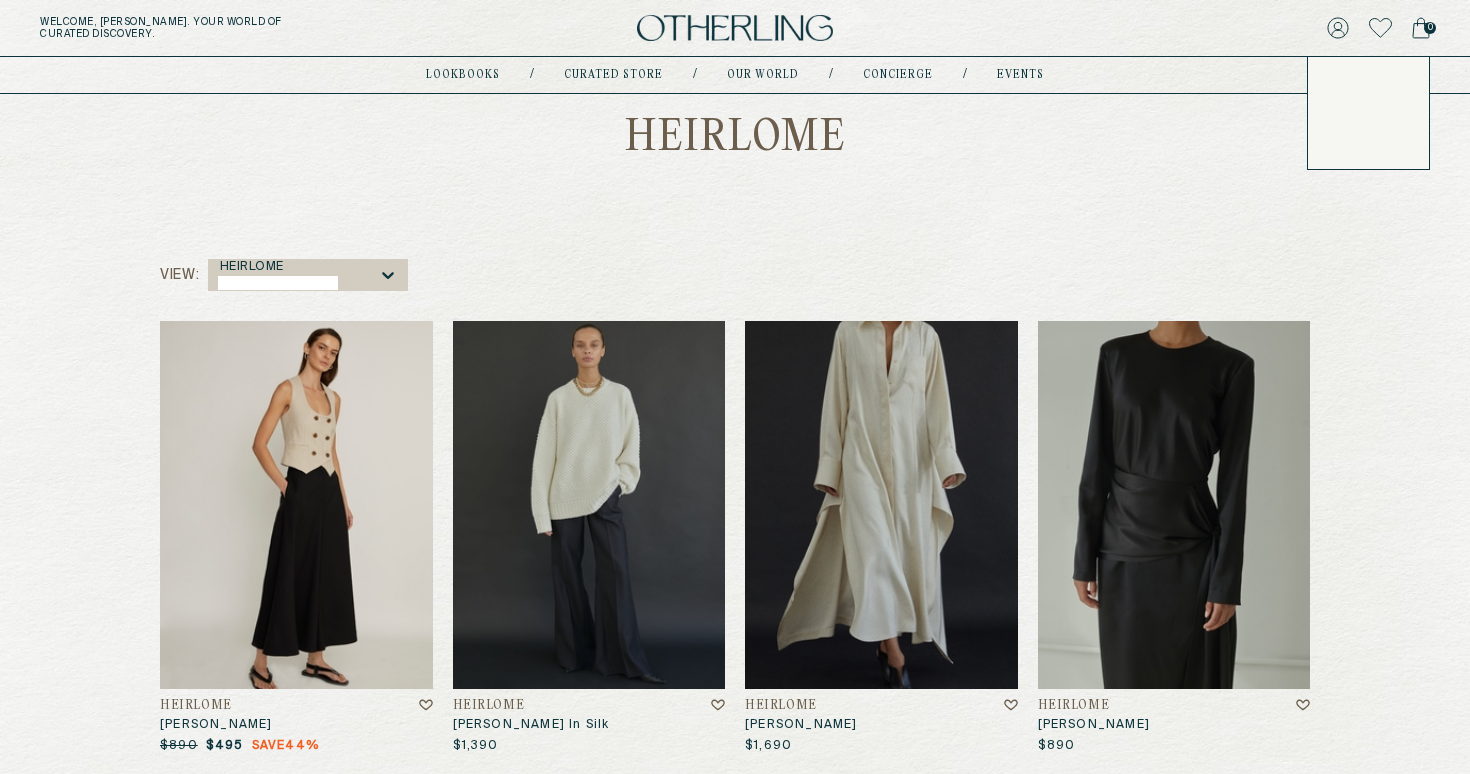 click 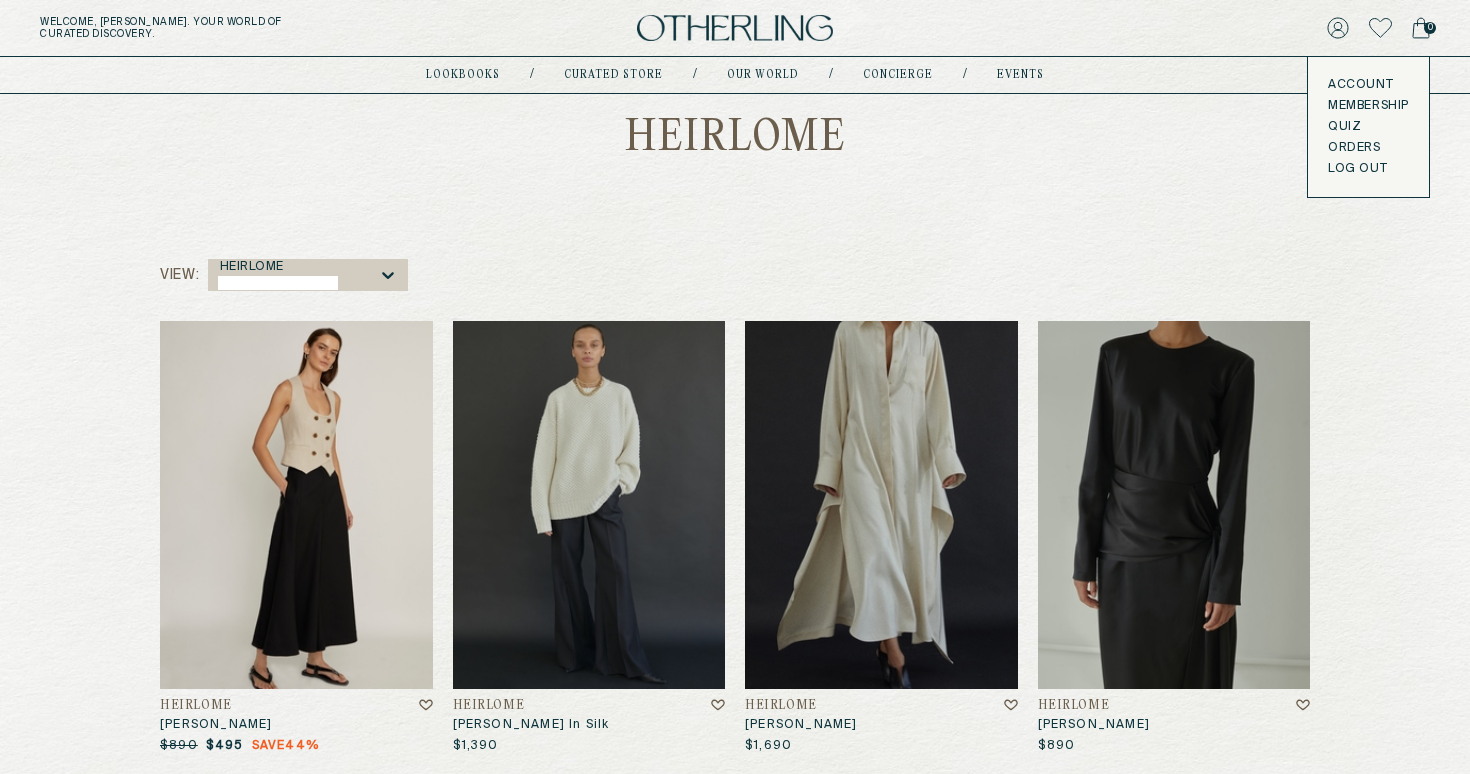 click on "Account" at bounding box center (1368, 85) 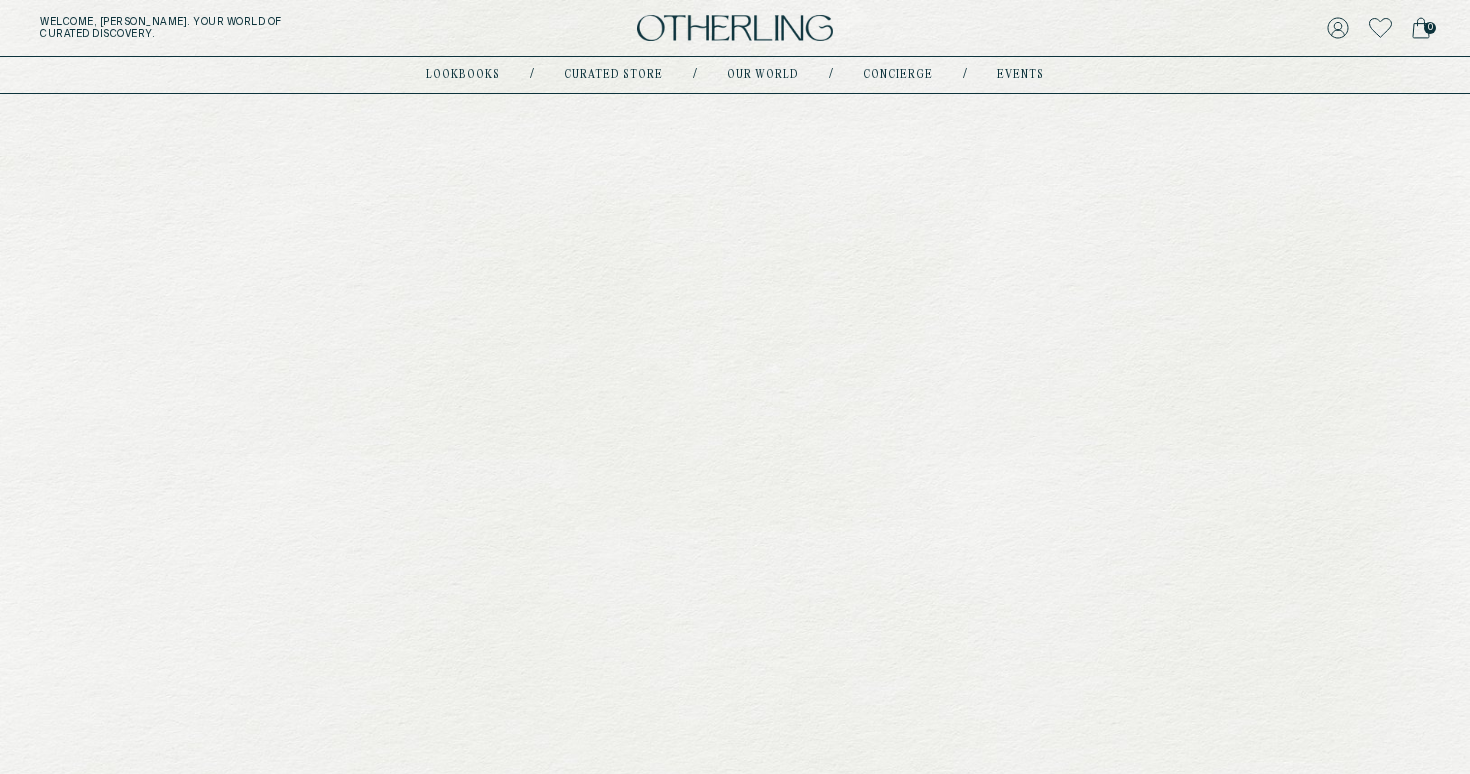 scroll, scrollTop: 0, scrollLeft: 0, axis: both 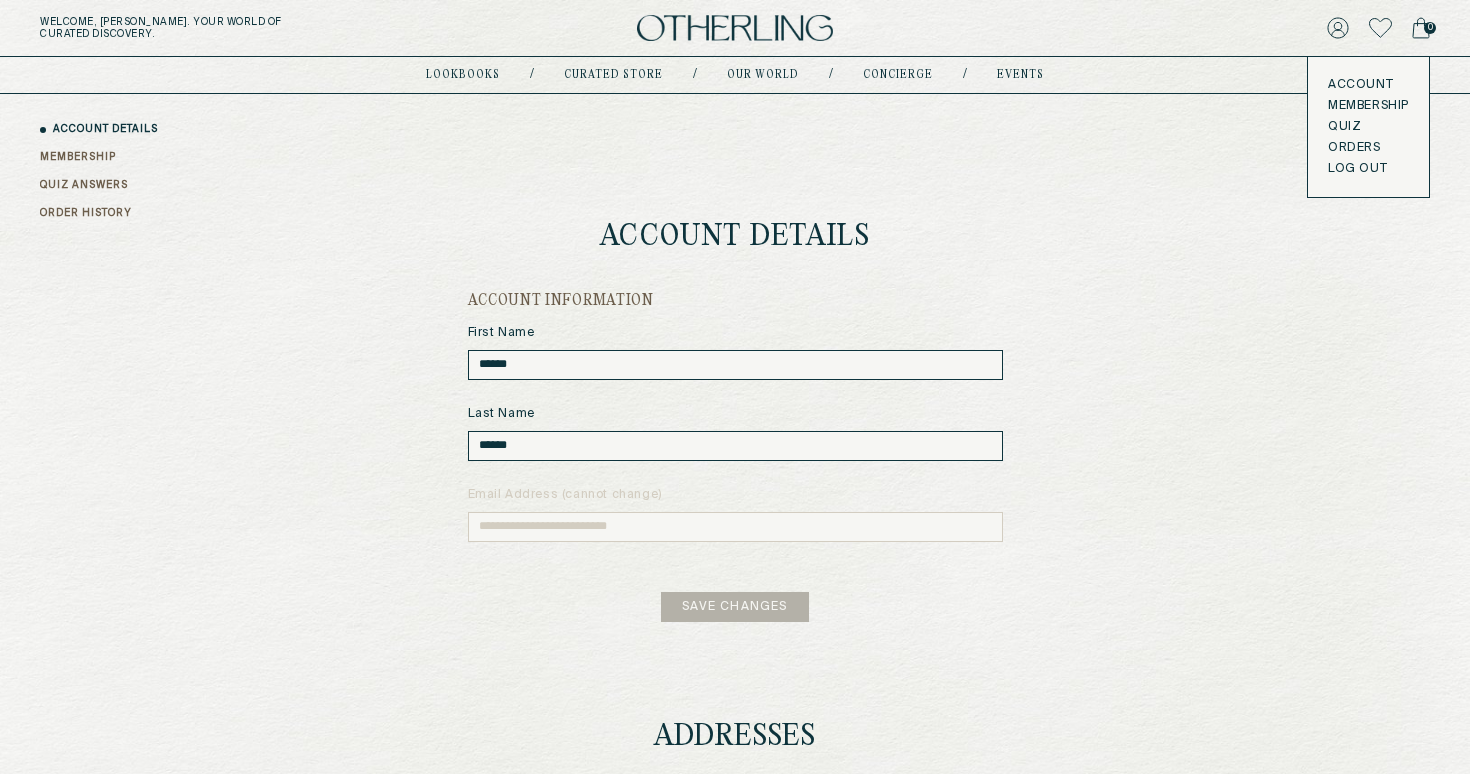 click on "MEMBERSHIP" at bounding box center [78, 157] 